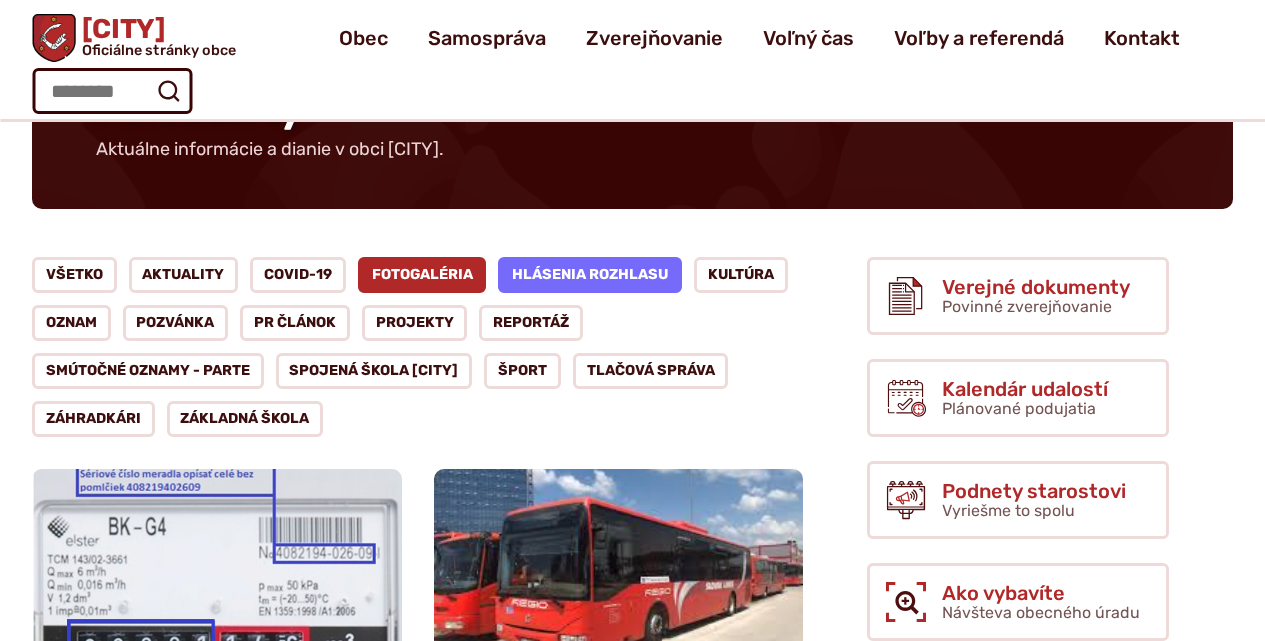 scroll, scrollTop: 0, scrollLeft: 0, axis: both 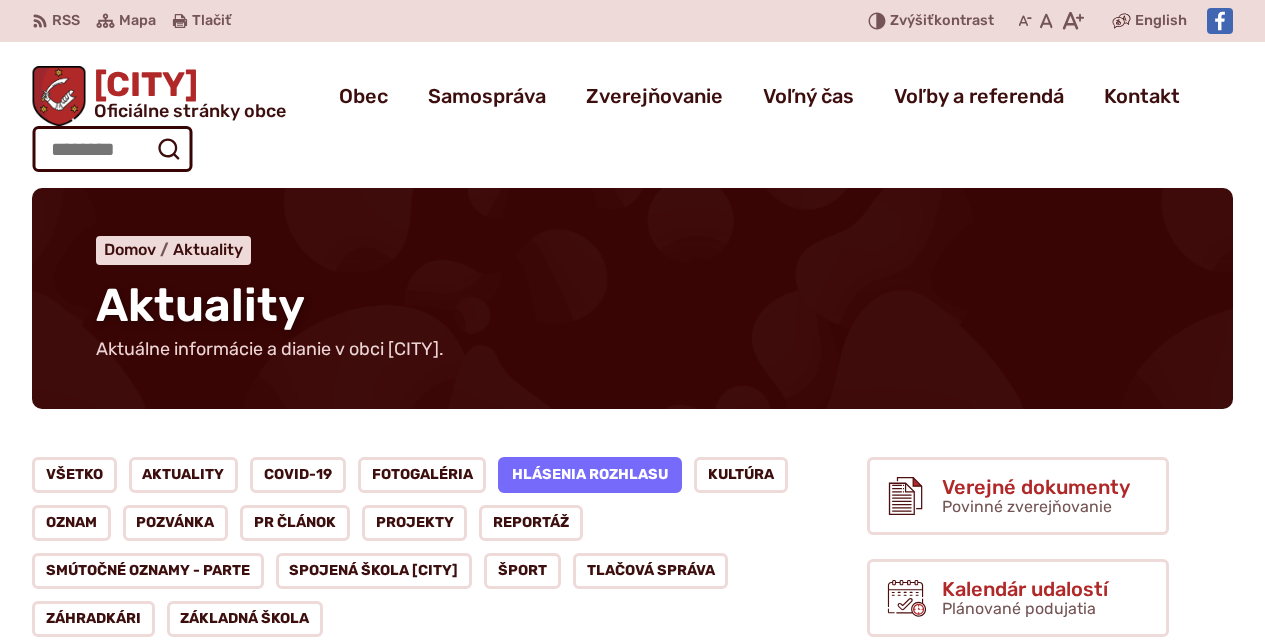 click on "Hlásenia rozhlasu" at bounding box center [590, 475] 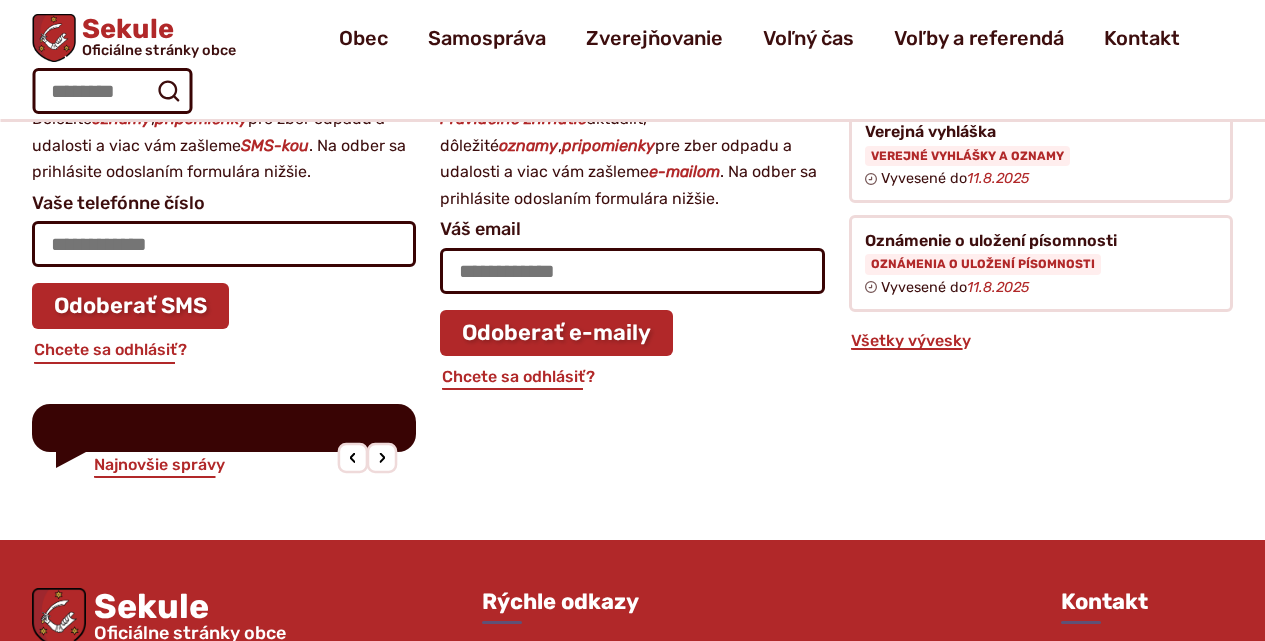 scroll, scrollTop: 3000, scrollLeft: 0, axis: vertical 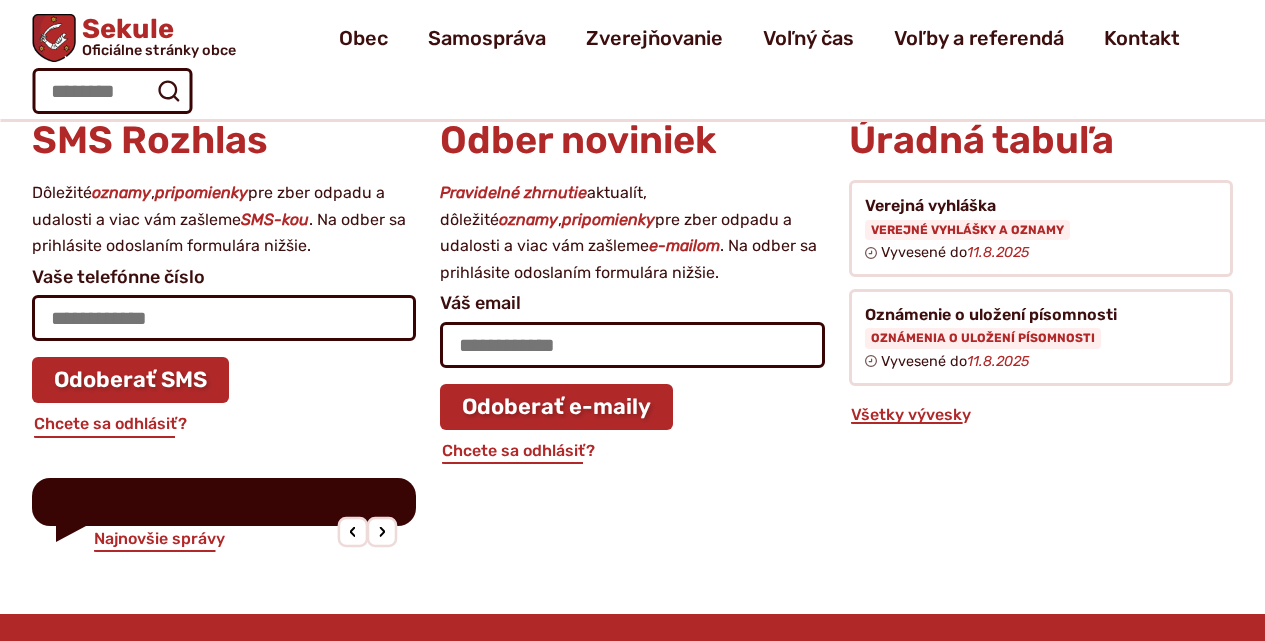 click on "Najnovšie správy" at bounding box center (224, 502) 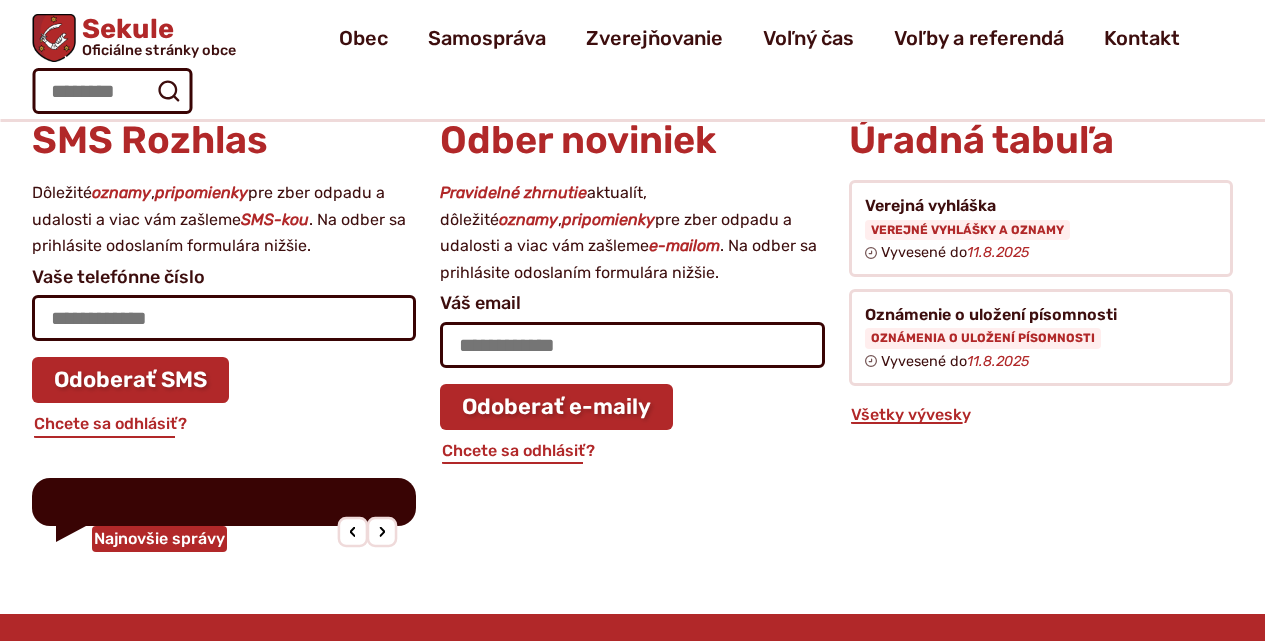 click on "Najnovšie správy" at bounding box center [159, 539] 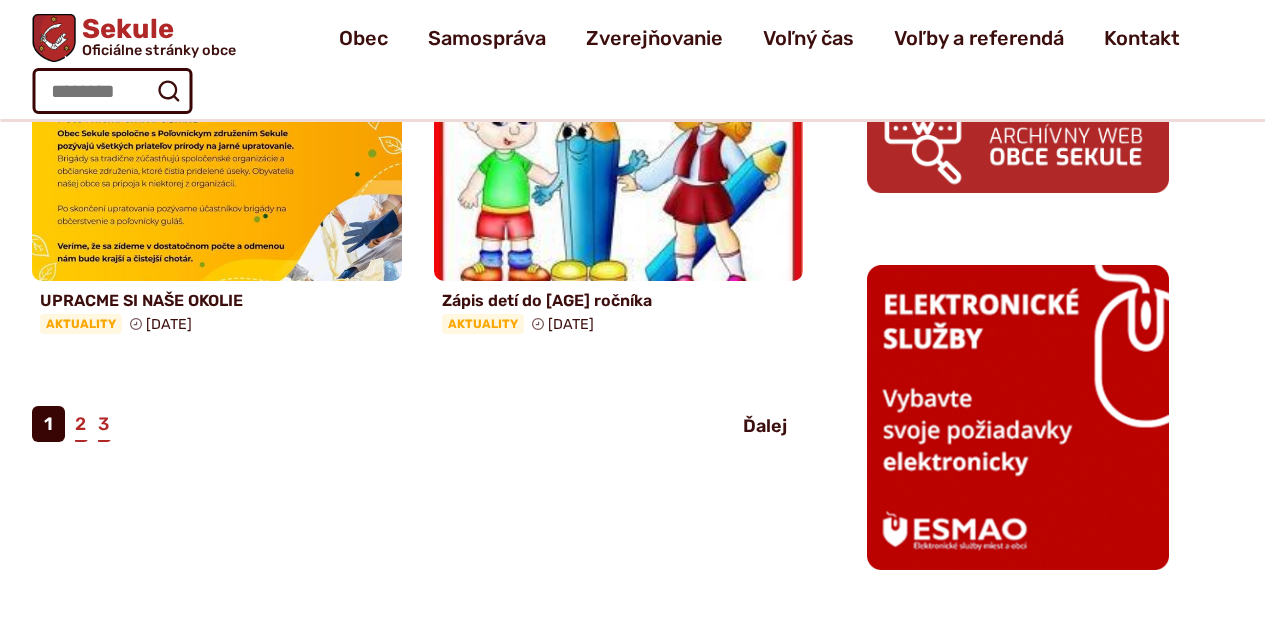 scroll, scrollTop: 2200, scrollLeft: 0, axis: vertical 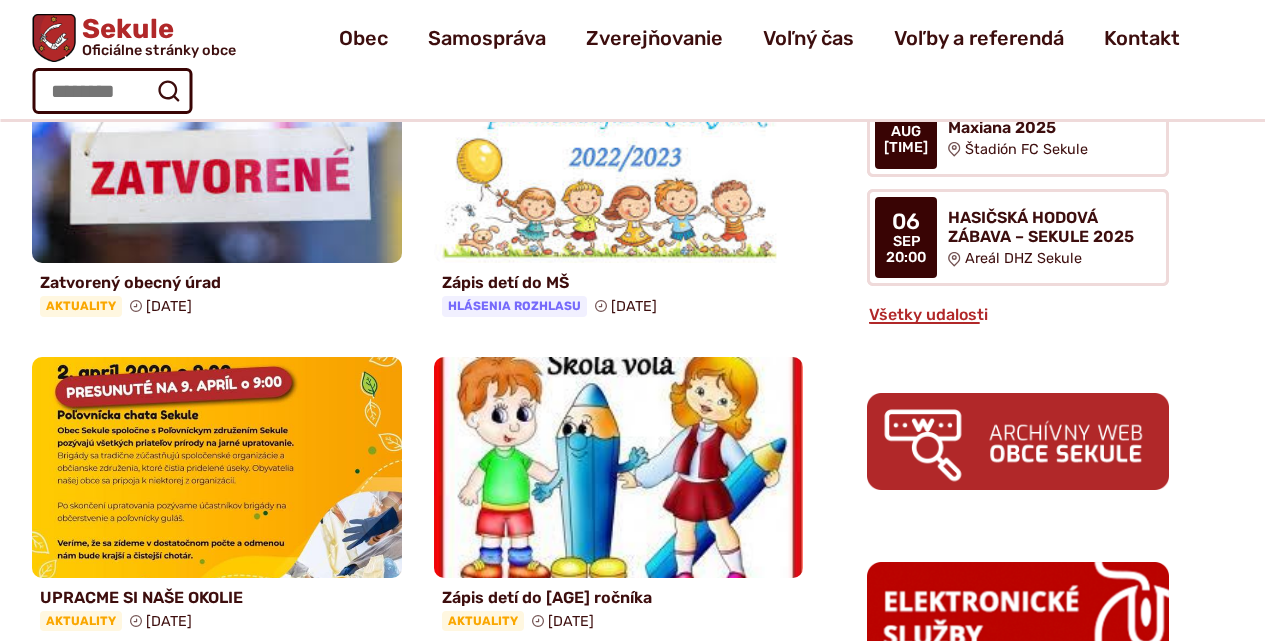 click on "Všetko
Aktuality
COVID-19
Fotogaléria
Hlásenia rozhlasu
Kultúra
Oznam
Pozvánka
PR článok
Projekty
Reportáž
Smútočné oznamy - parte
Spojená škola Sekule
Šport
Tlačová správa
Záhradkári
Základná škola
Nahlasovanie stavu meračov
Aktuality
02. nov 2022
Oznámenie o možnosti zasielania pripomienok a požiadaviek na zmeny cestovných poriadkov verejnej pravidelnej autobusovej dopravy pre obdobie platnosti 2022/2023.
Aktuality
22. sep 2022
Prerušenie elektrickej energie 21.09.2022
Aktuality
19. sep 2022
Úprava úradných hodín na obecnom úrade" at bounding box center (417, -400) 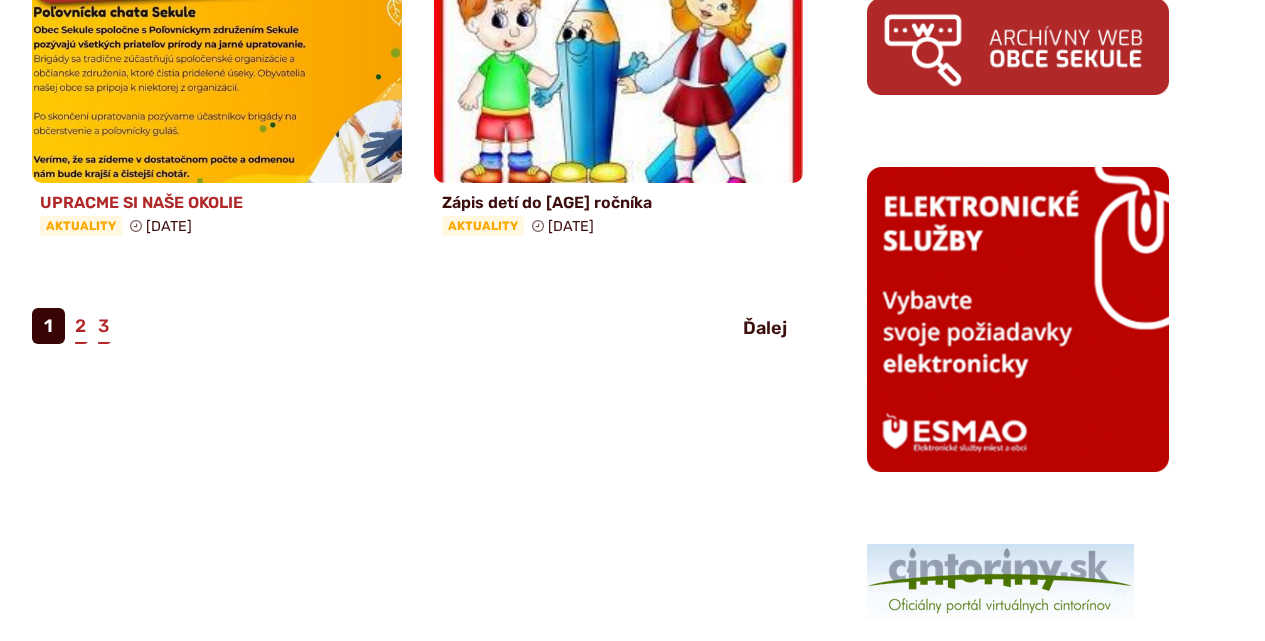 scroll, scrollTop: 2400, scrollLeft: 0, axis: vertical 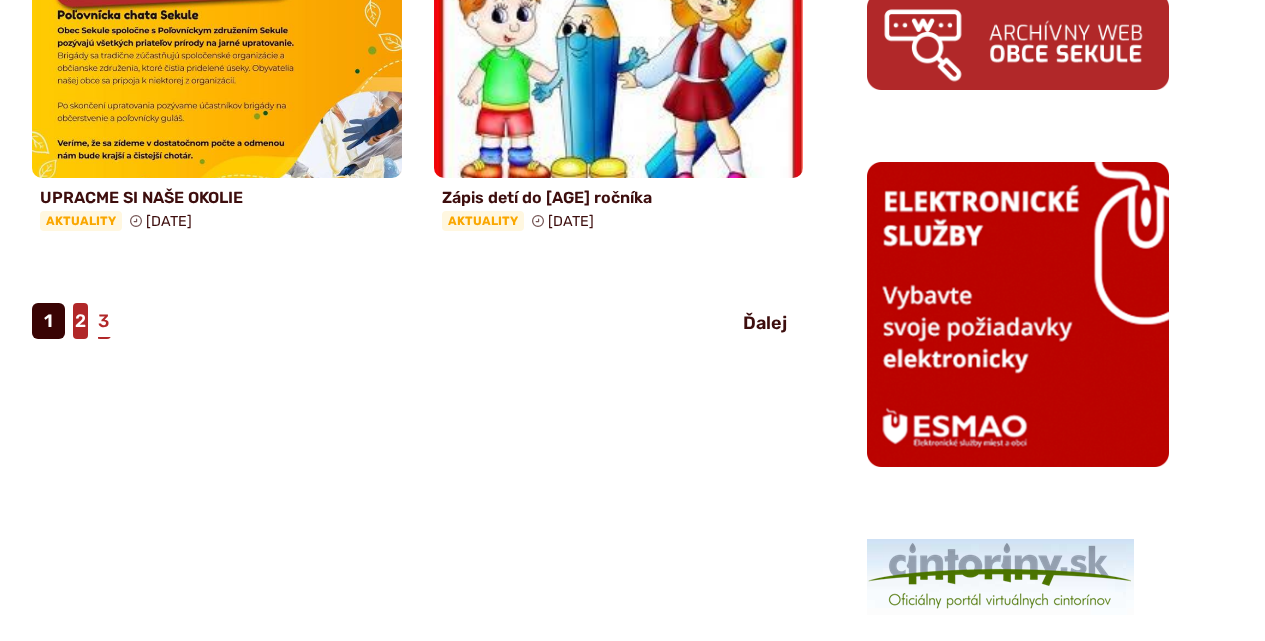 click on "2" at bounding box center (80, 321) 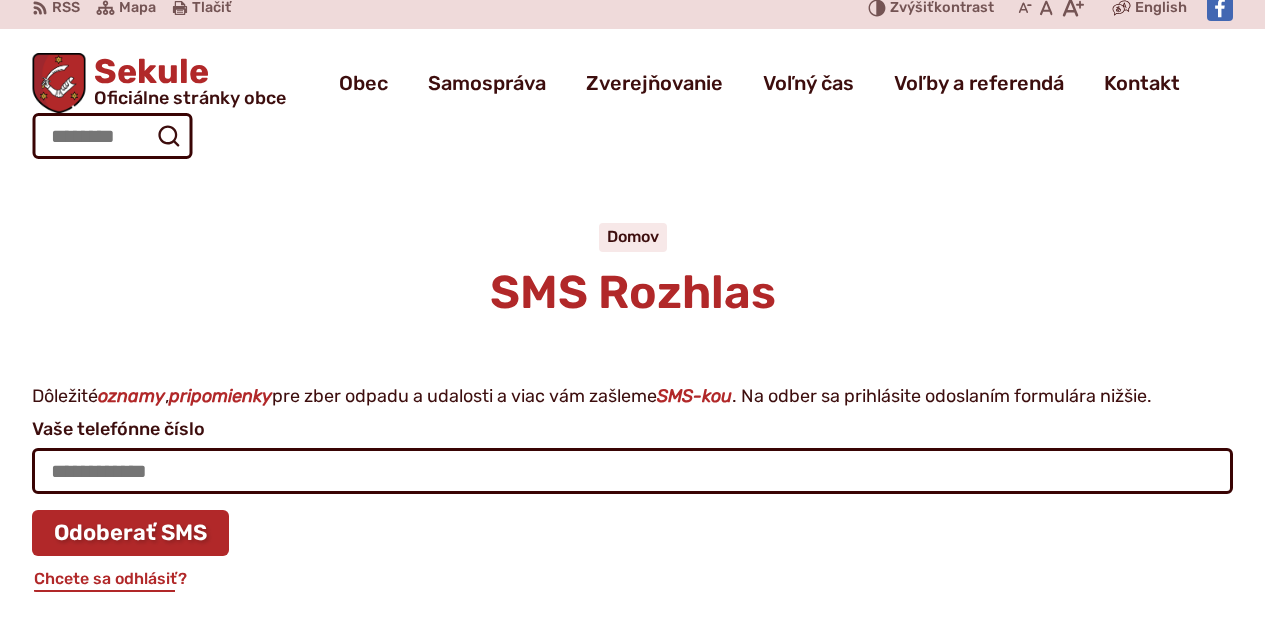 scroll, scrollTop: 0, scrollLeft: 0, axis: both 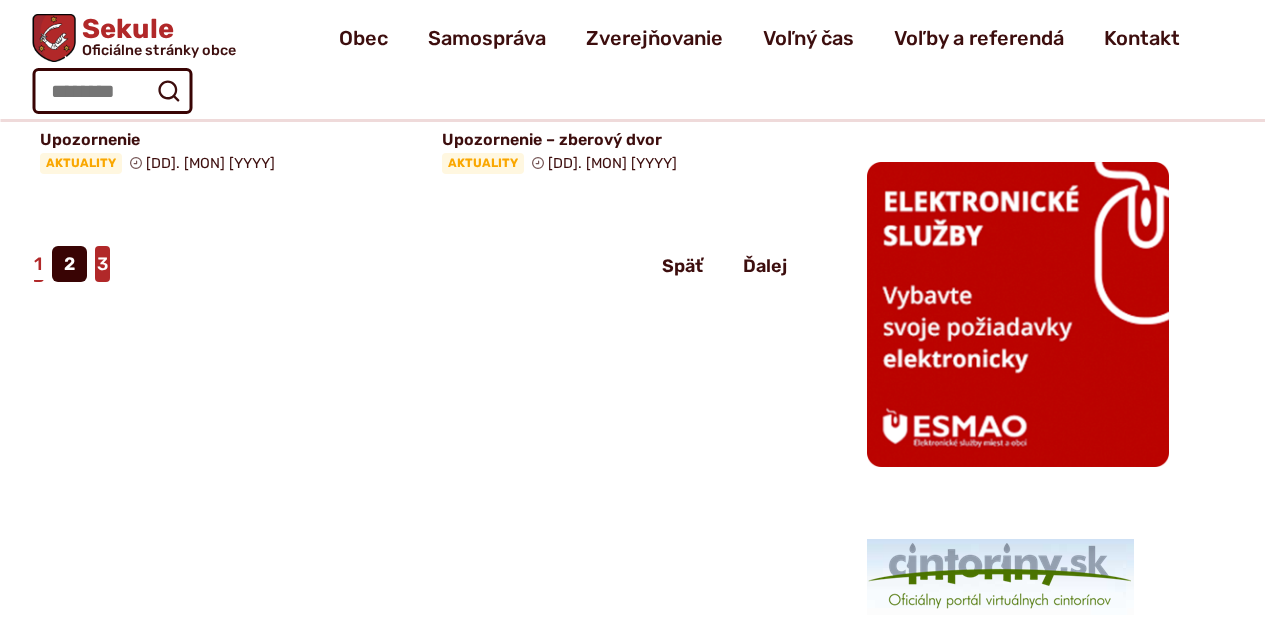 click on "3" at bounding box center [102, 264] 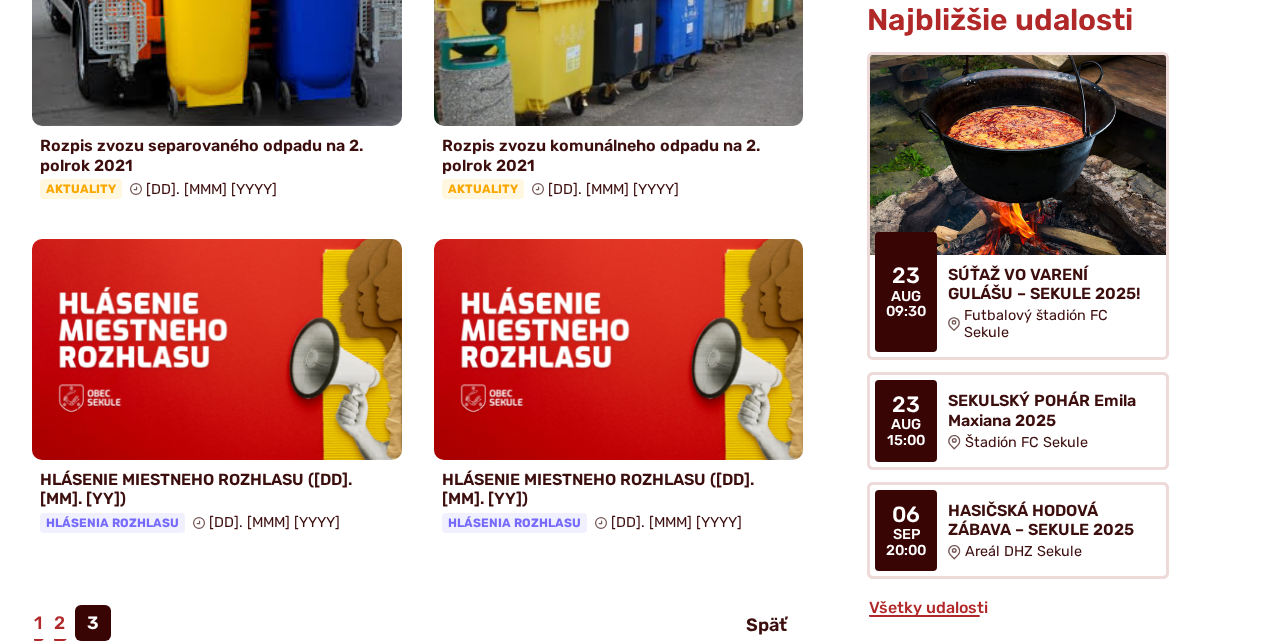scroll, scrollTop: 1800, scrollLeft: 0, axis: vertical 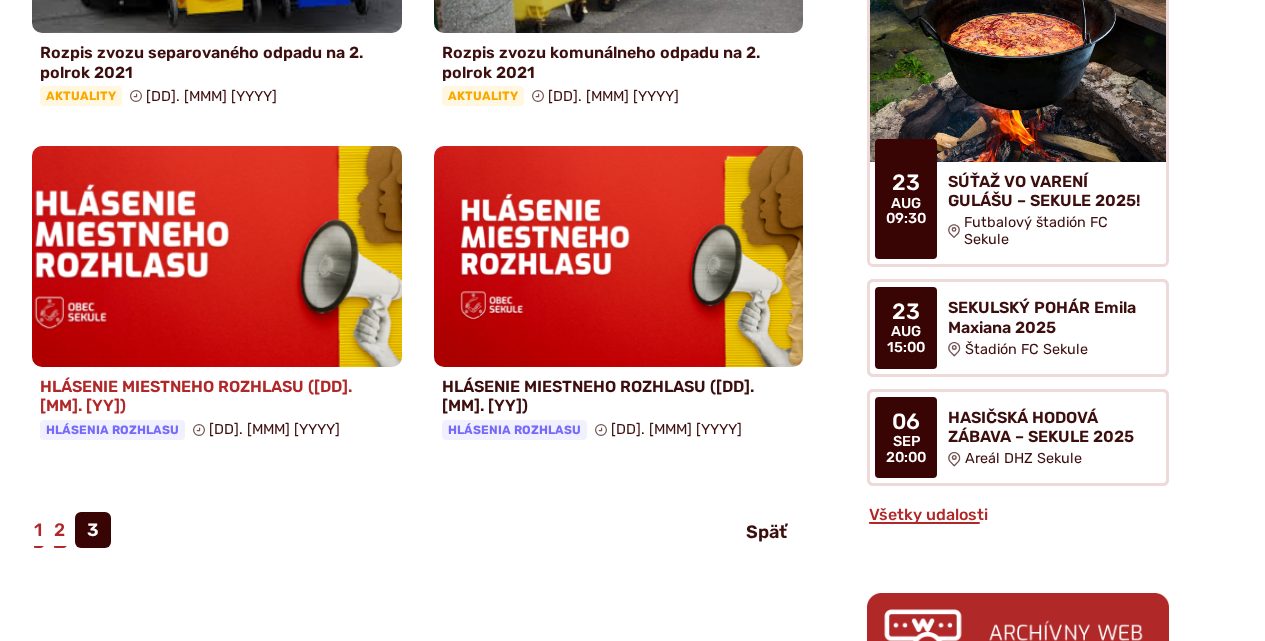 click at bounding box center [216, 257] 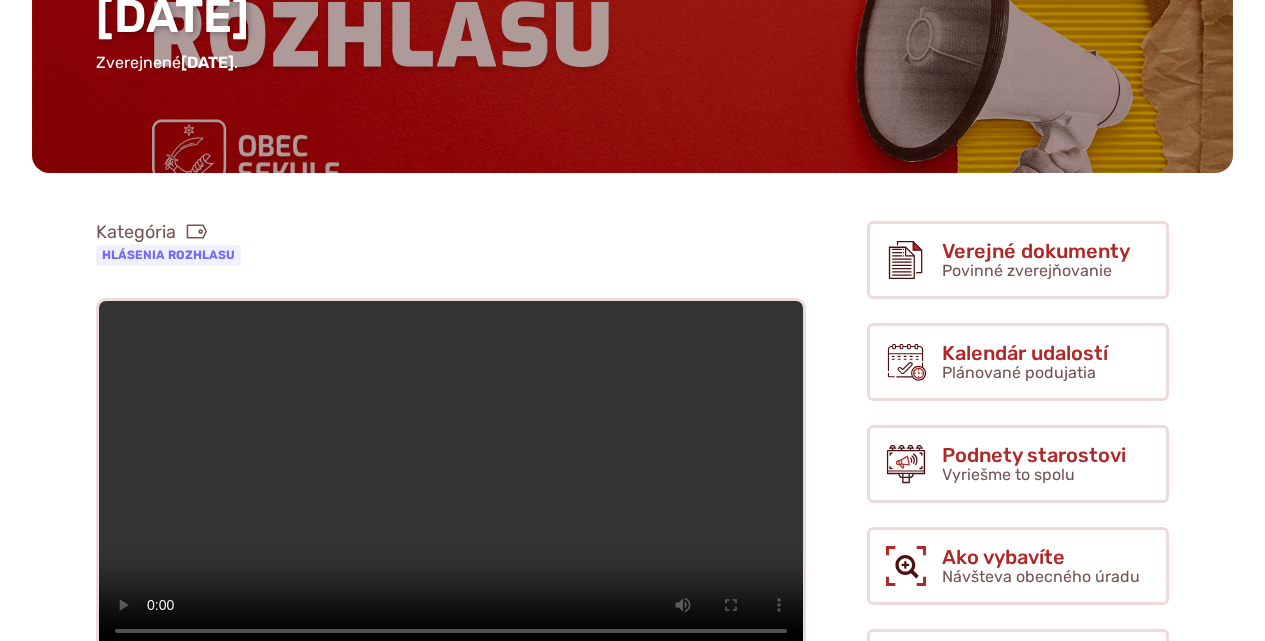 scroll, scrollTop: 400, scrollLeft: 0, axis: vertical 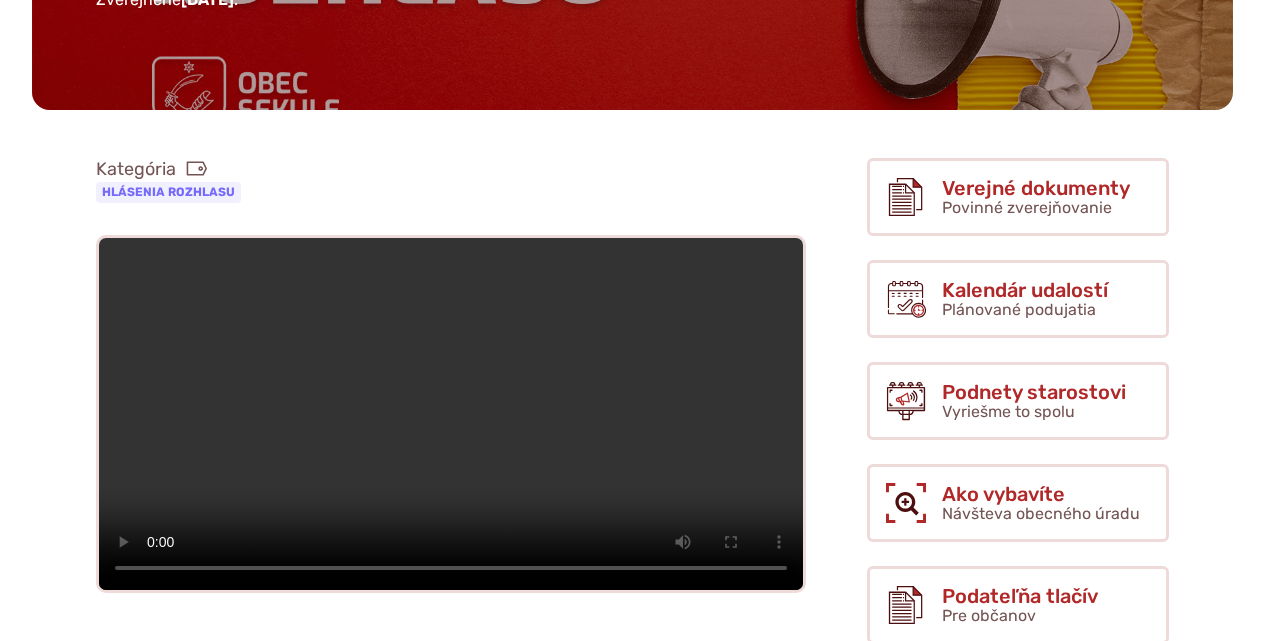 click at bounding box center (451, 414) 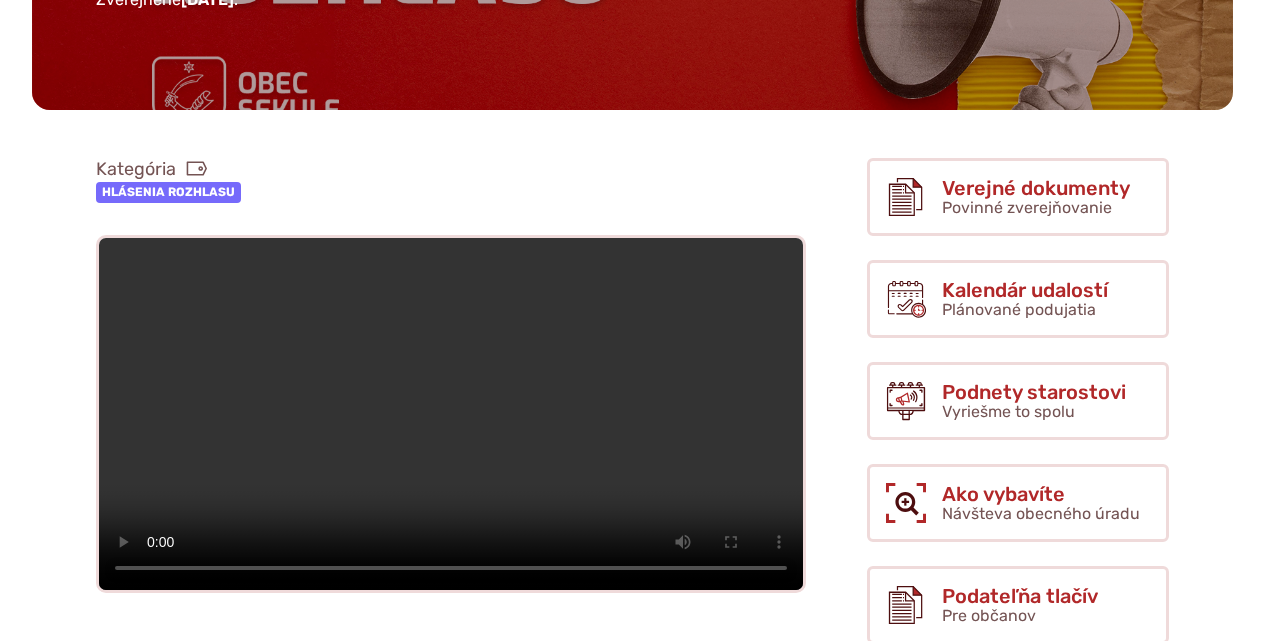 click on "Hlásenia rozhlasu" at bounding box center [168, 192] 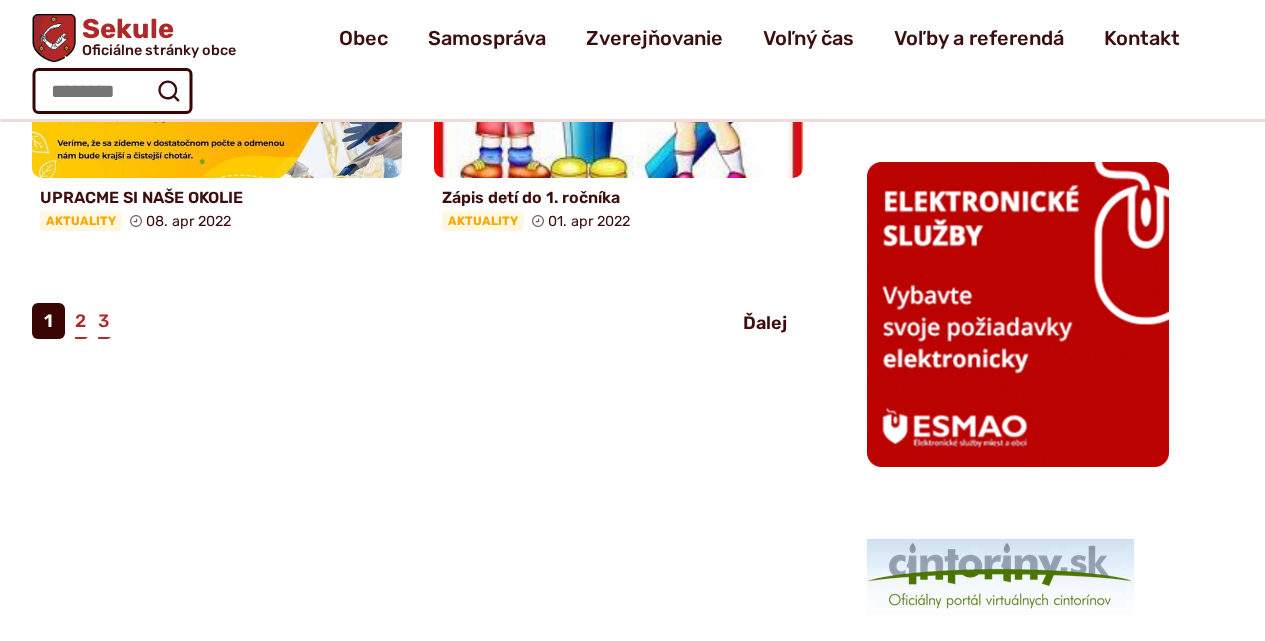 scroll, scrollTop: 2200, scrollLeft: 0, axis: vertical 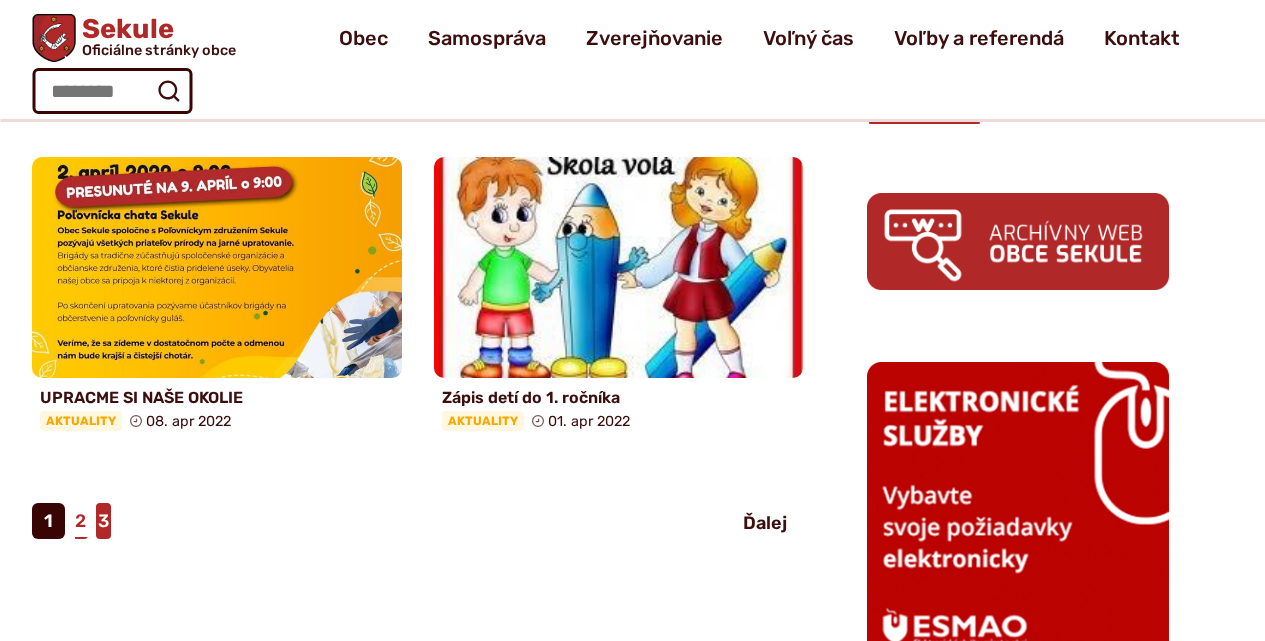 click on "3" at bounding box center [103, 521] 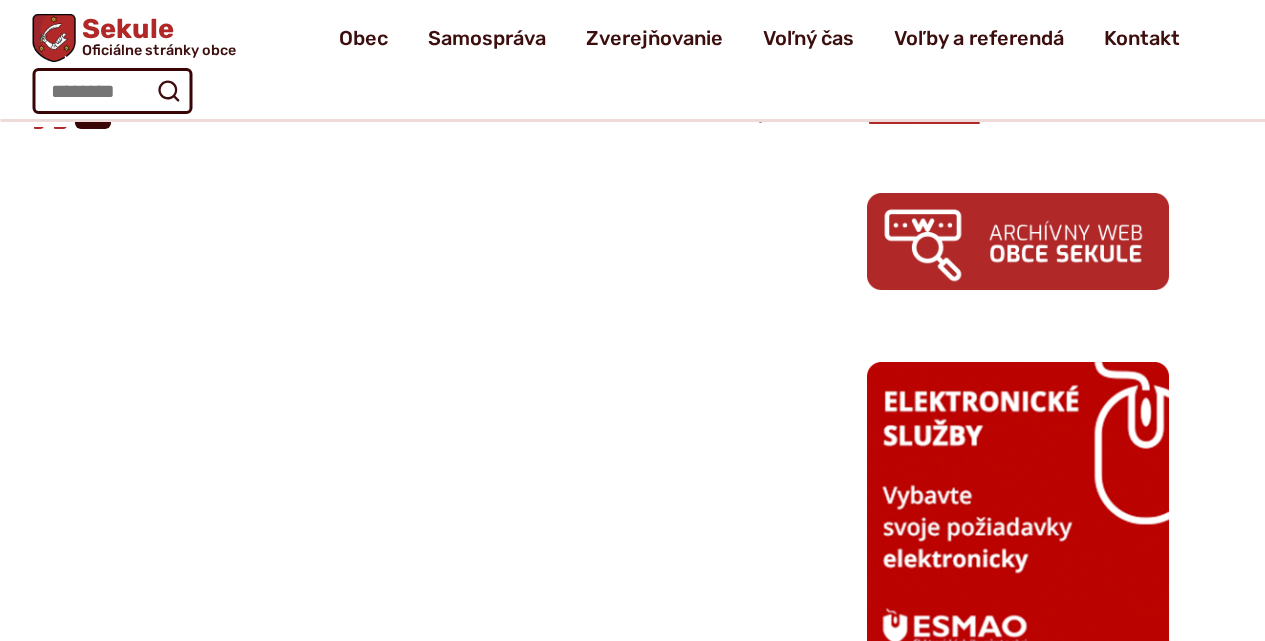 scroll, scrollTop: 1800, scrollLeft: 0, axis: vertical 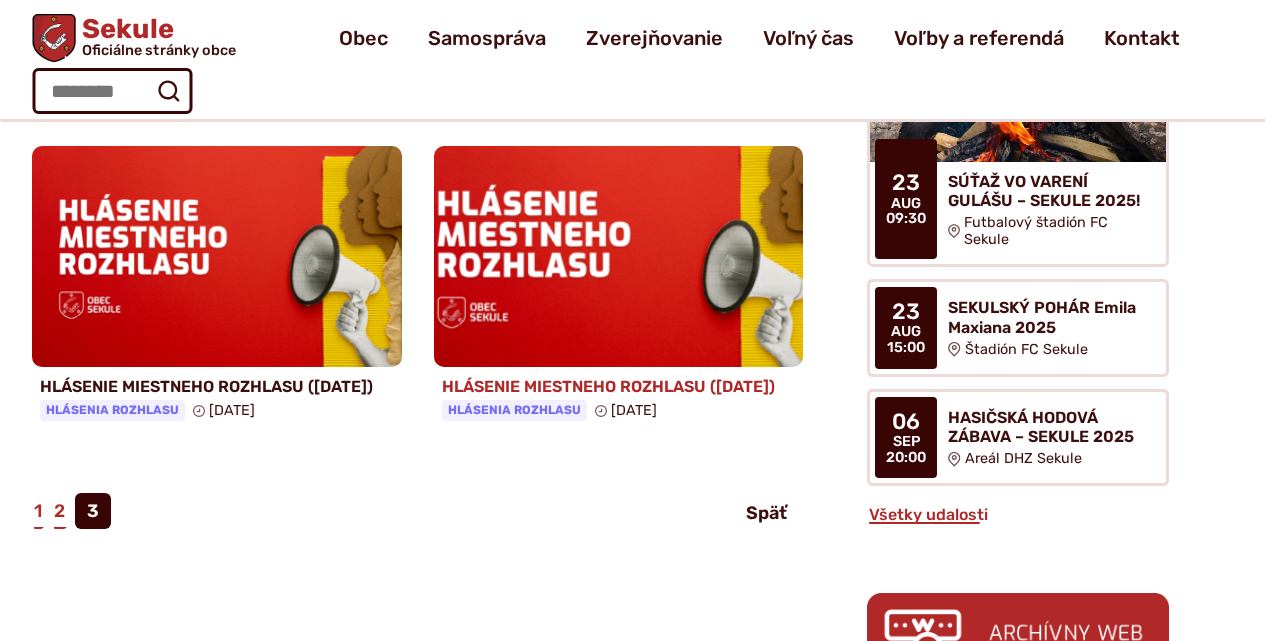 click at bounding box center (618, 257) 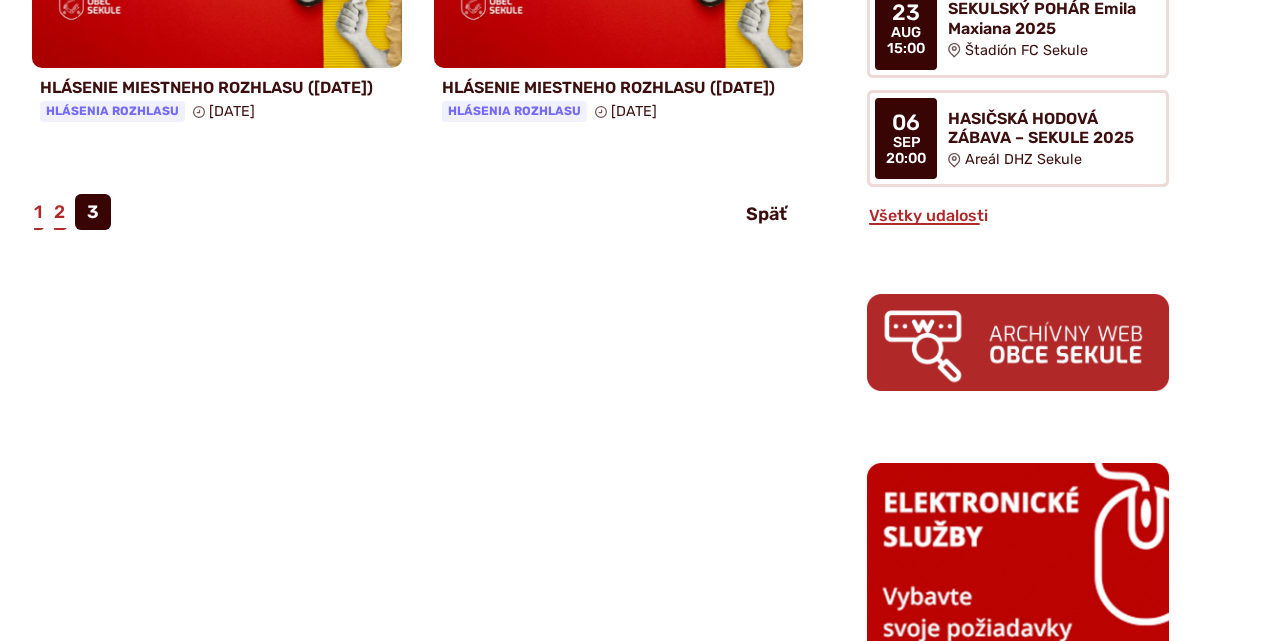 scroll, scrollTop: 2200, scrollLeft: 0, axis: vertical 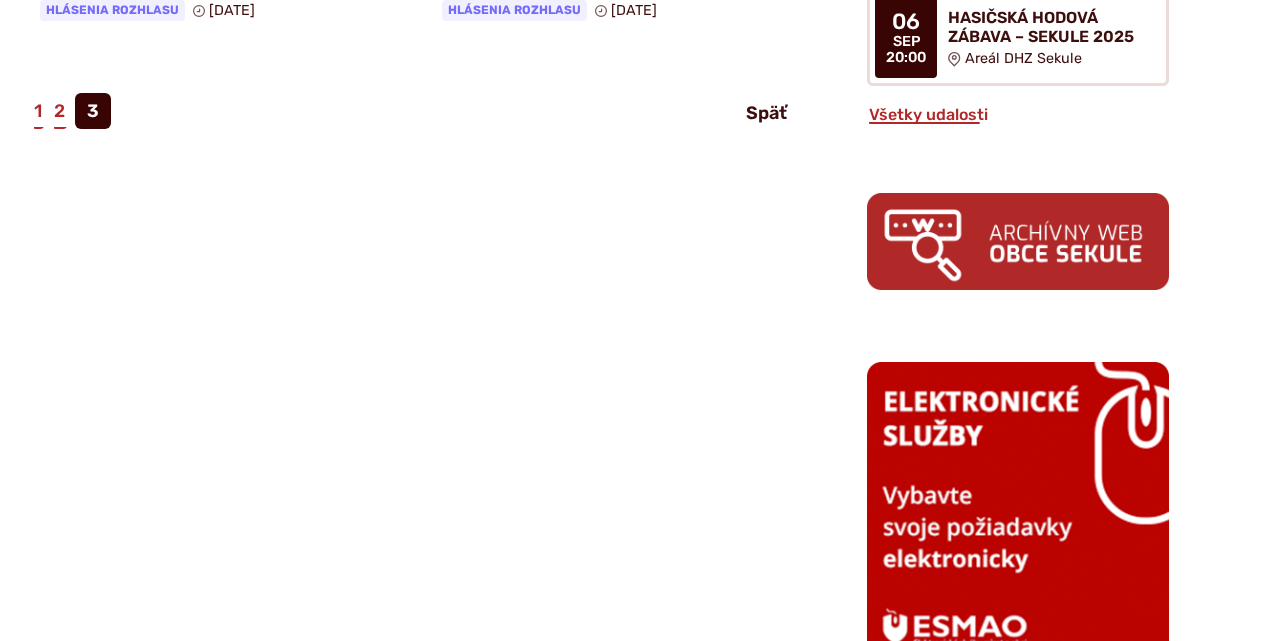 click at bounding box center (1018, 241) 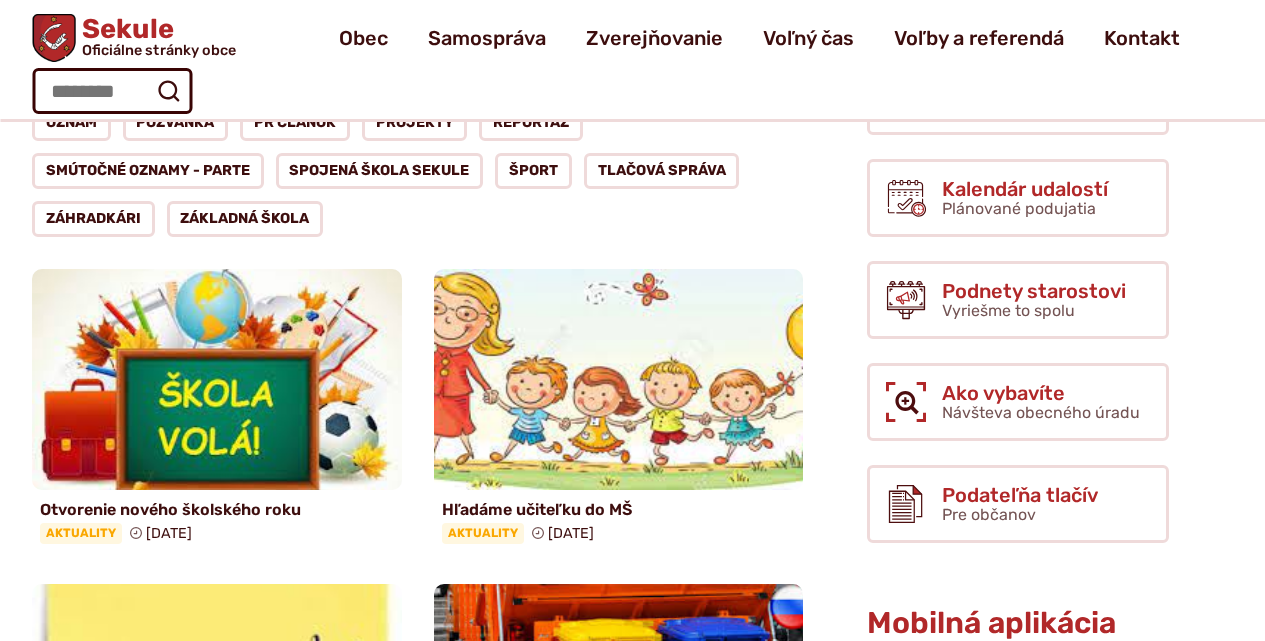 scroll, scrollTop: 200, scrollLeft: 0, axis: vertical 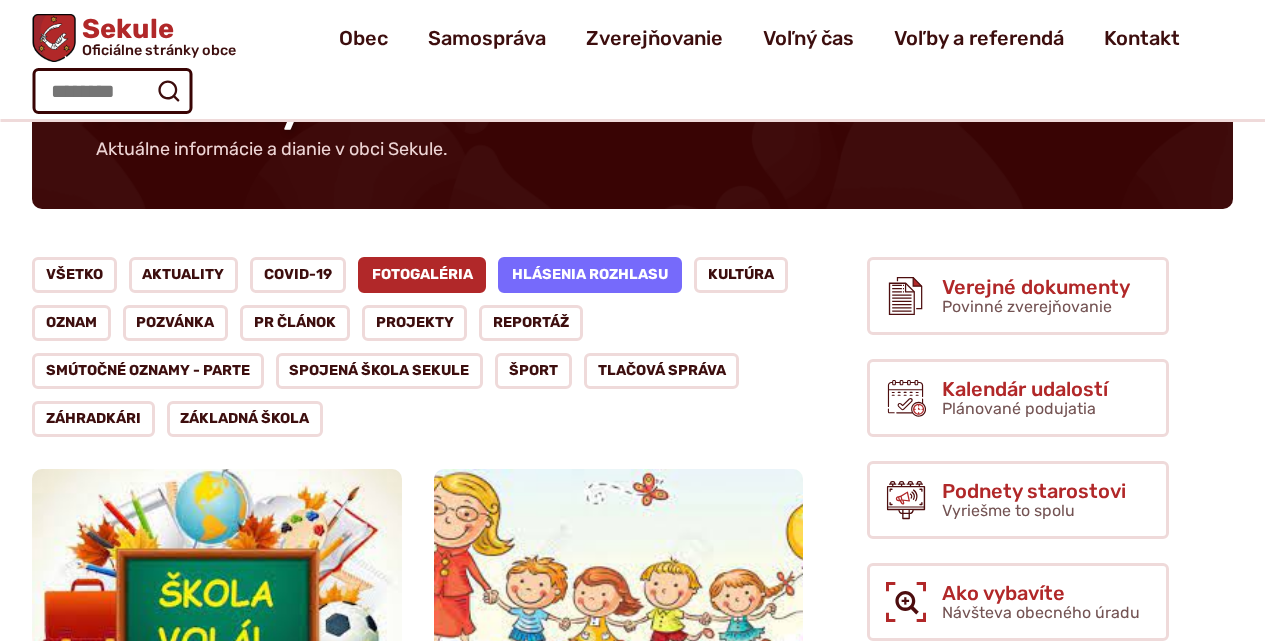 click on "Fotogaléria" at bounding box center [422, 275] 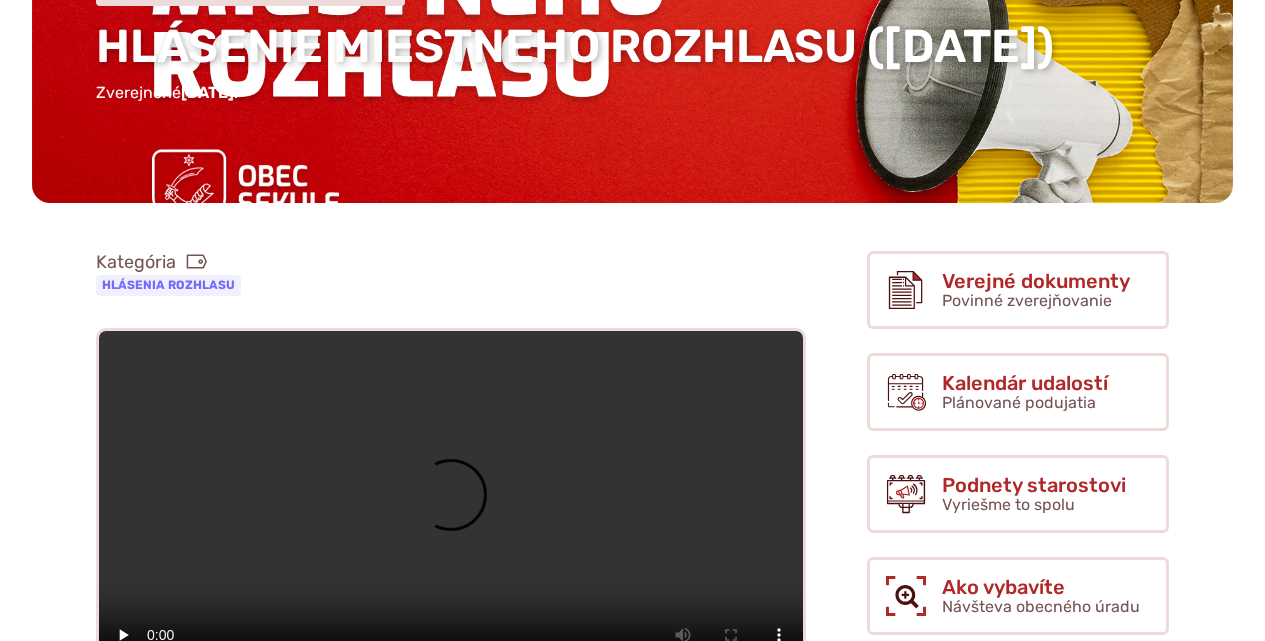 scroll, scrollTop: 400, scrollLeft: 0, axis: vertical 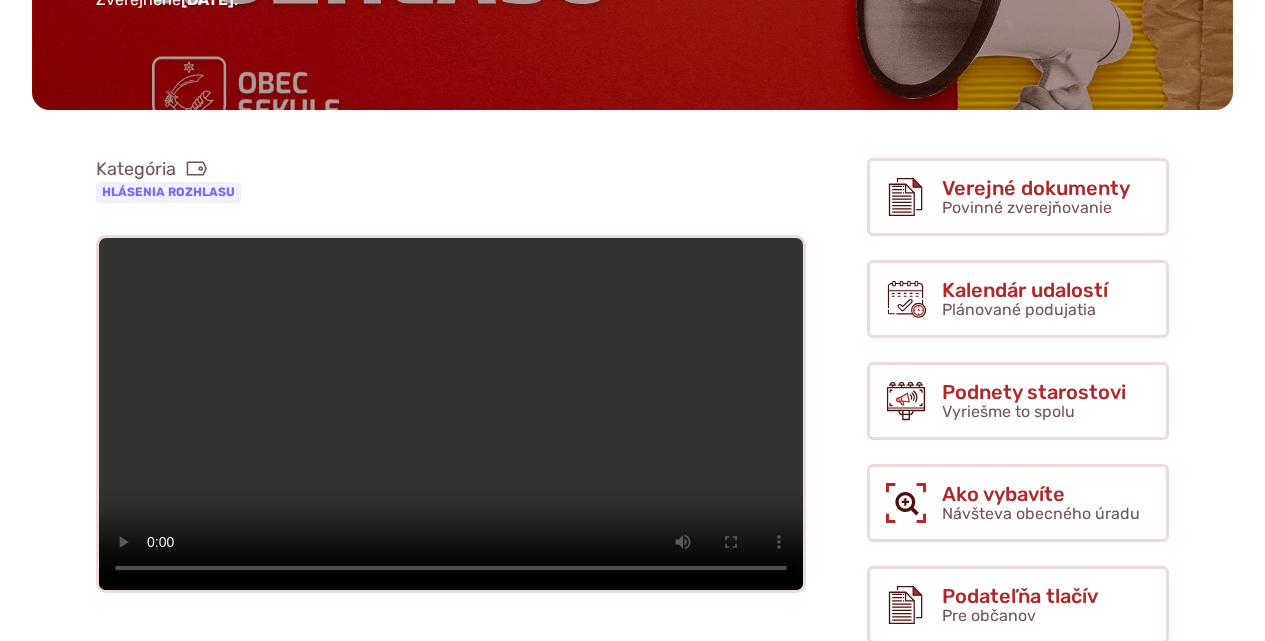 click at bounding box center [451, 414] 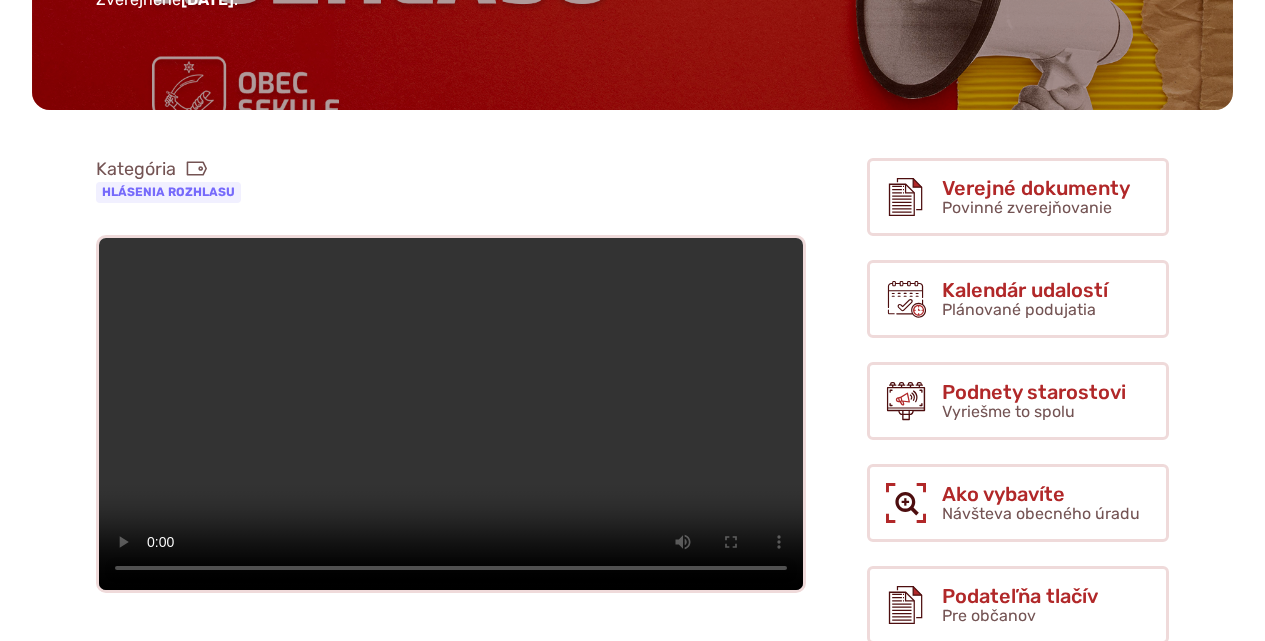 click at bounding box center (451, 414) 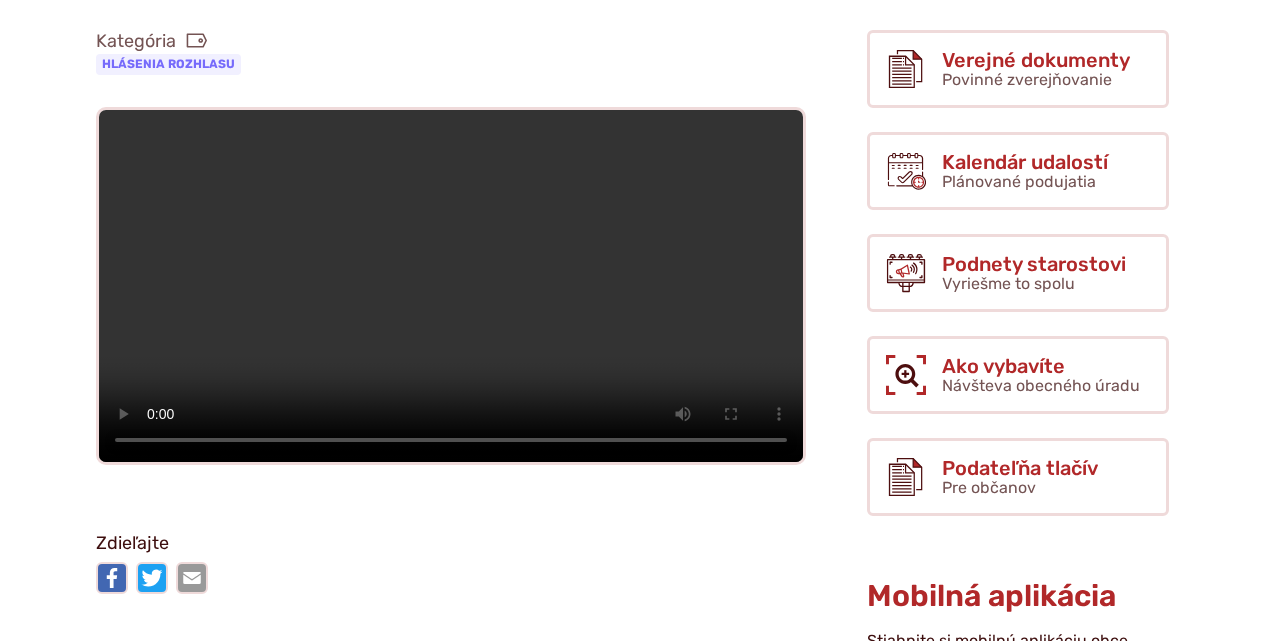 scroll, scrollTop: 600, scrollLeft: 0, axis: vertical 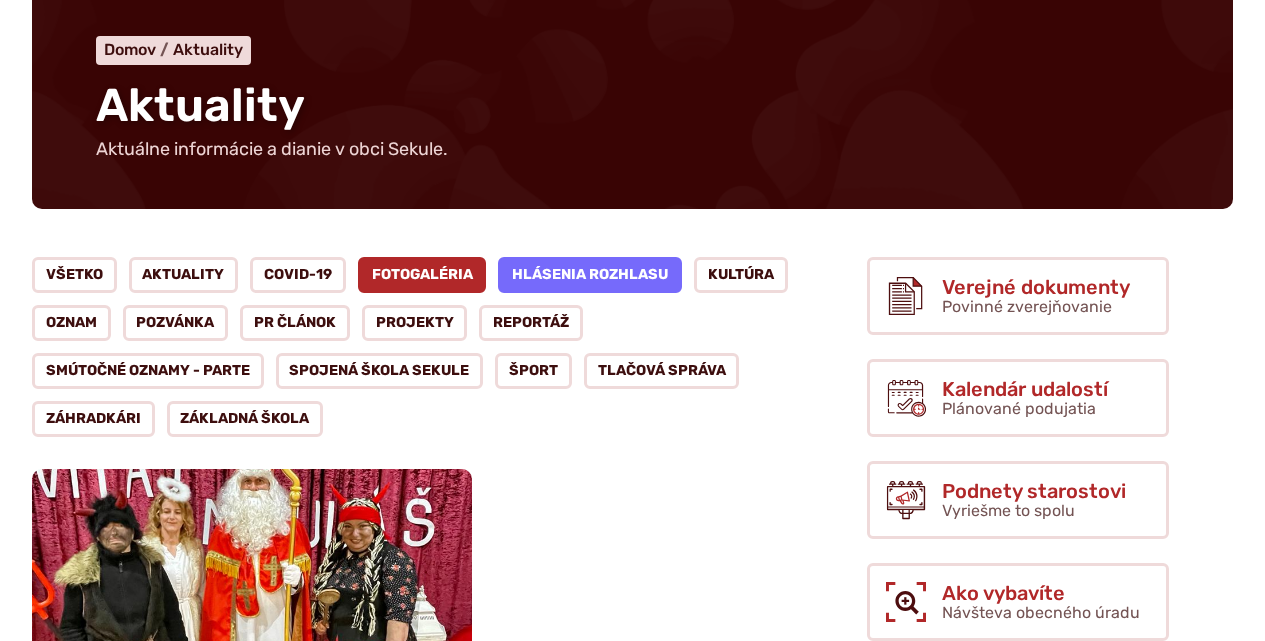 click on "Hlásenia rozhlasu" at bounding box center [590, 275] 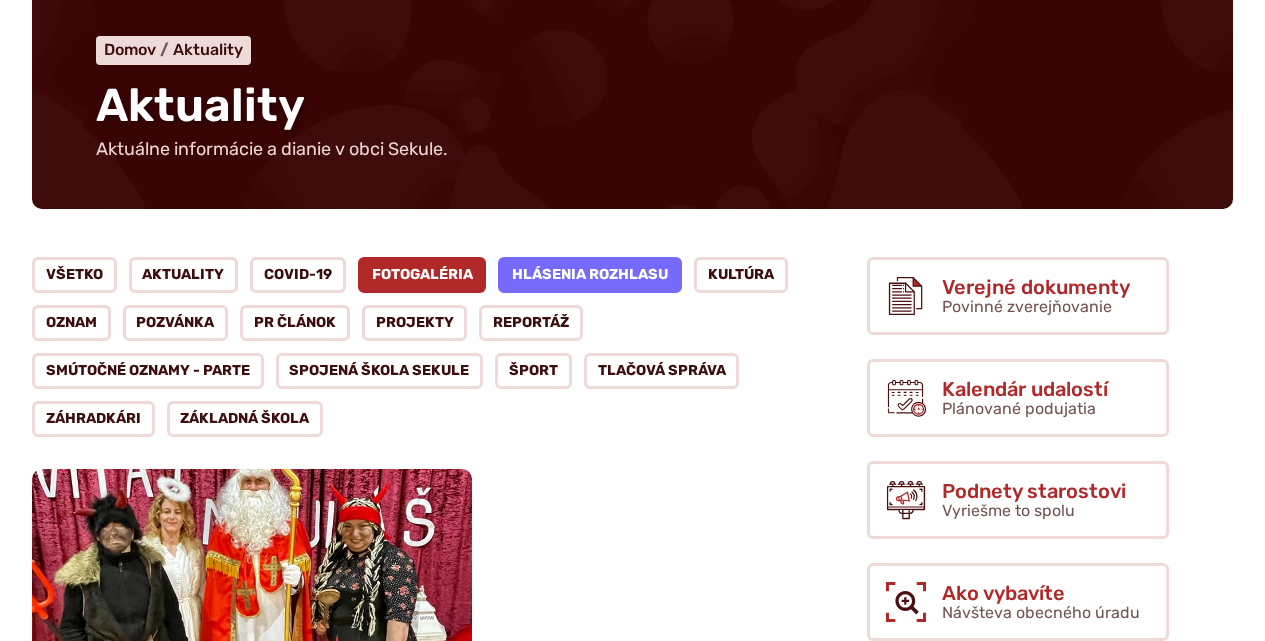 click on "Hlásenia rozhlasu" at bounding box center [590, 275] 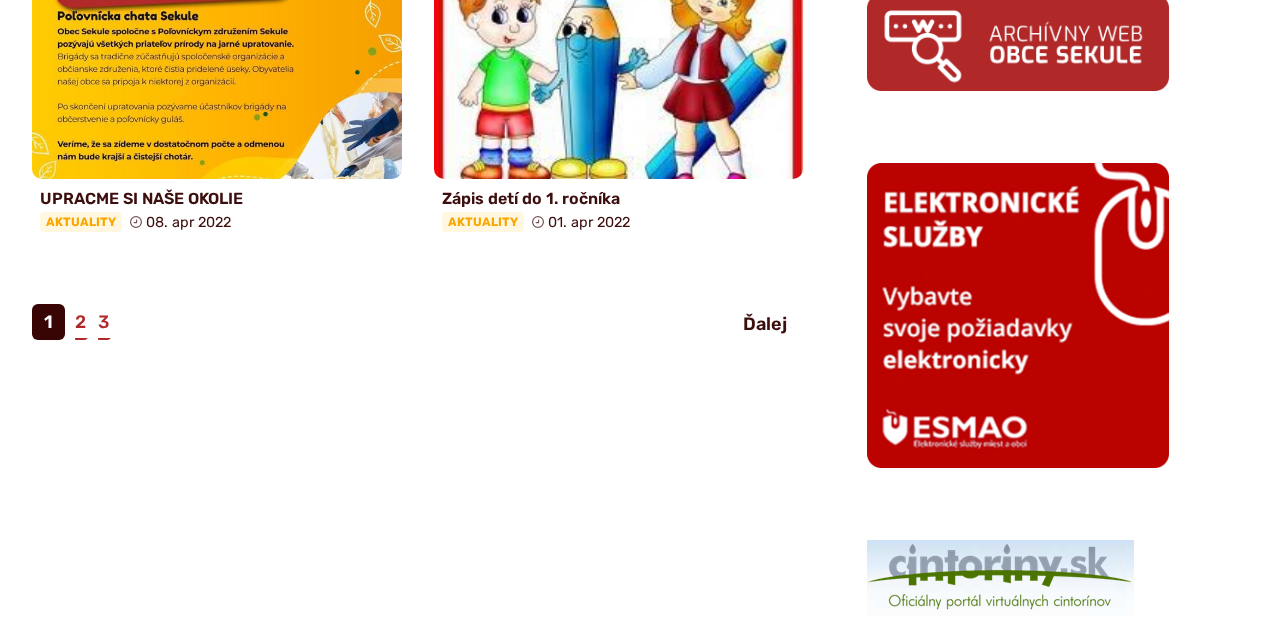 scroll, scrollTop: 2400, scrollLeft: 0, axis: vertical 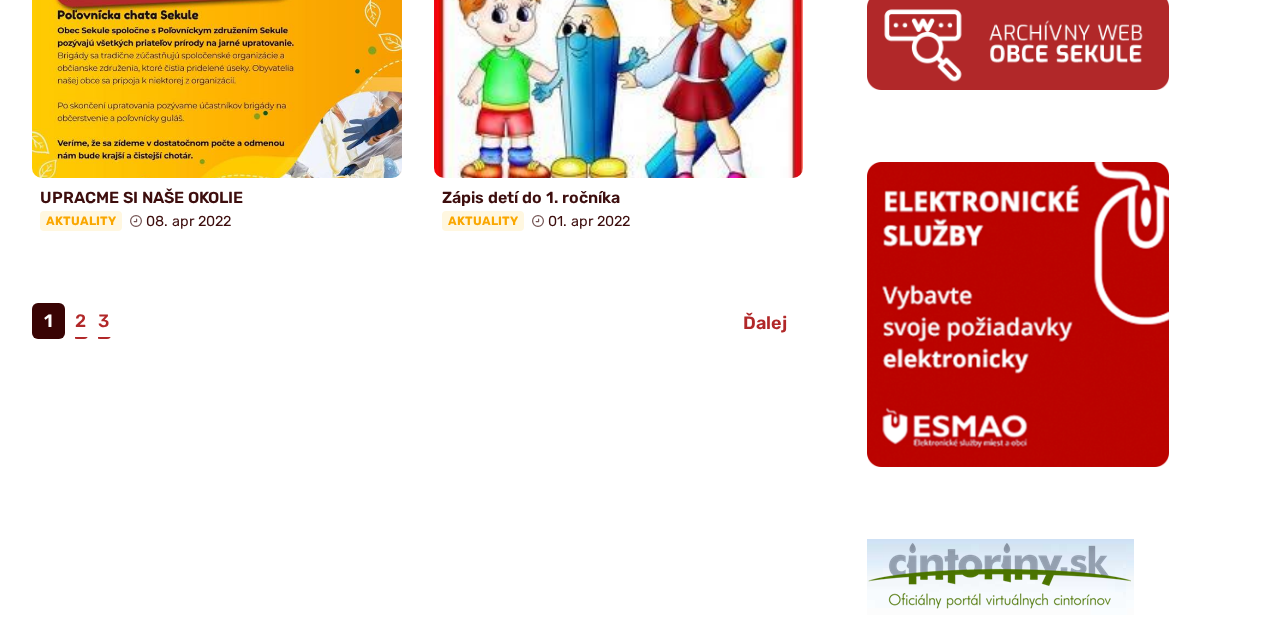 click on "Ďalej" at bounding box center (765, 323) 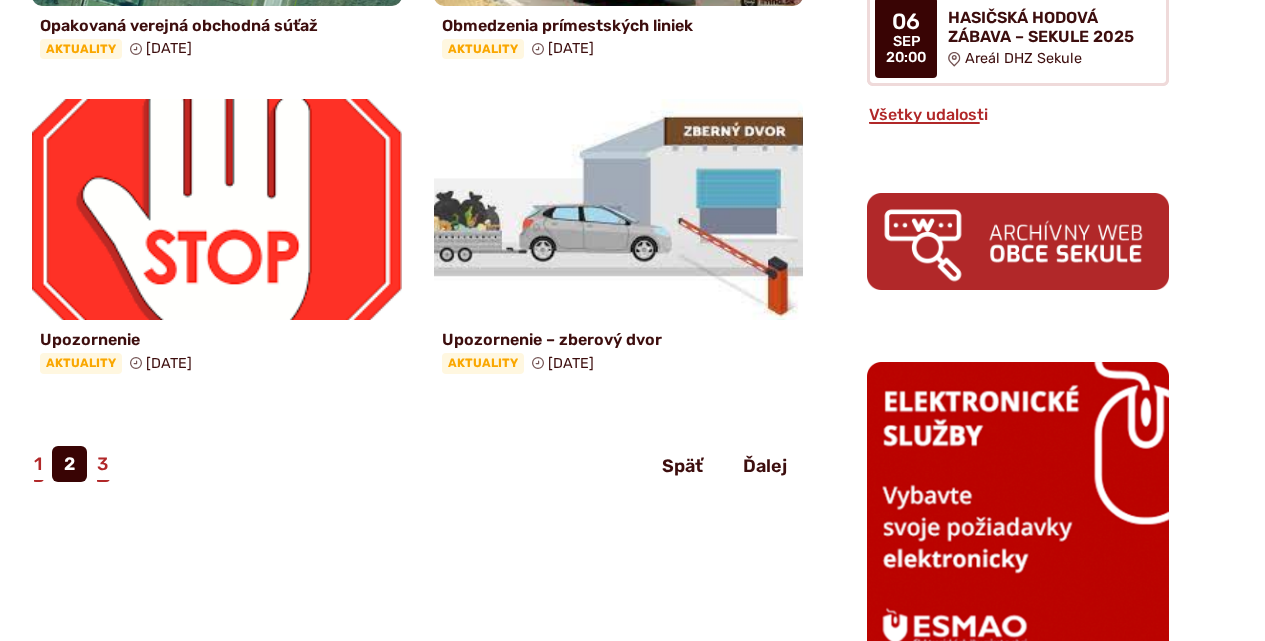 scroll, scrollTop: 2400, scrollLeft: 0, axis: vertical 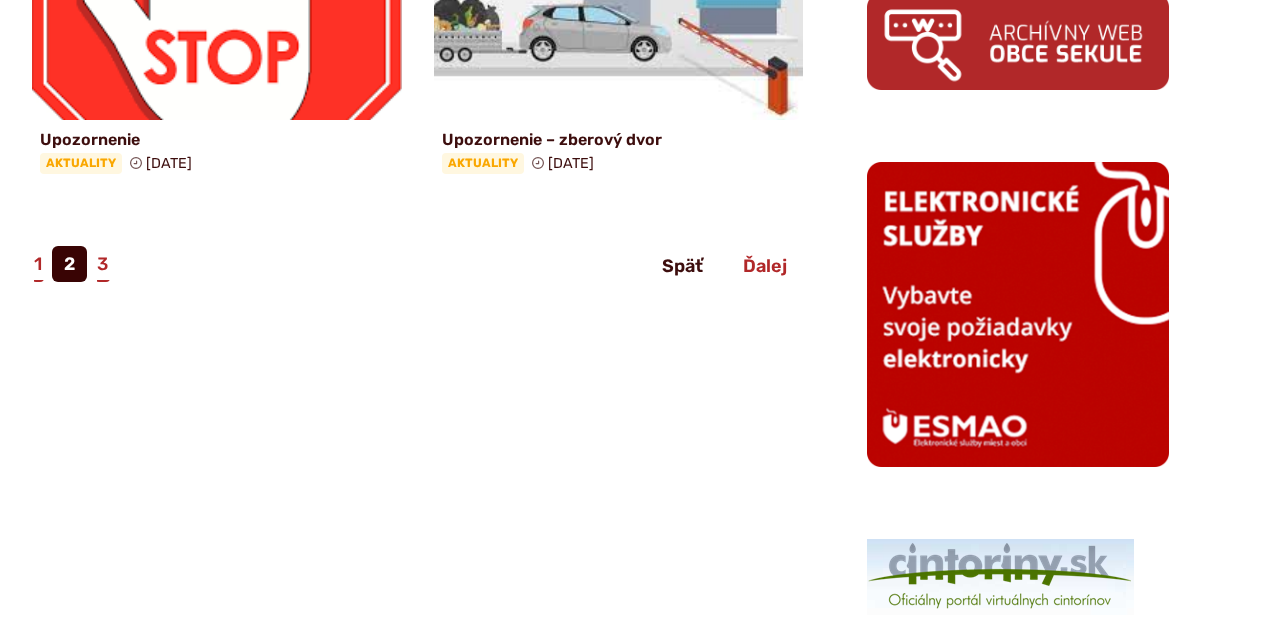 click on "Ďalej" at bounding box center [765, 266] 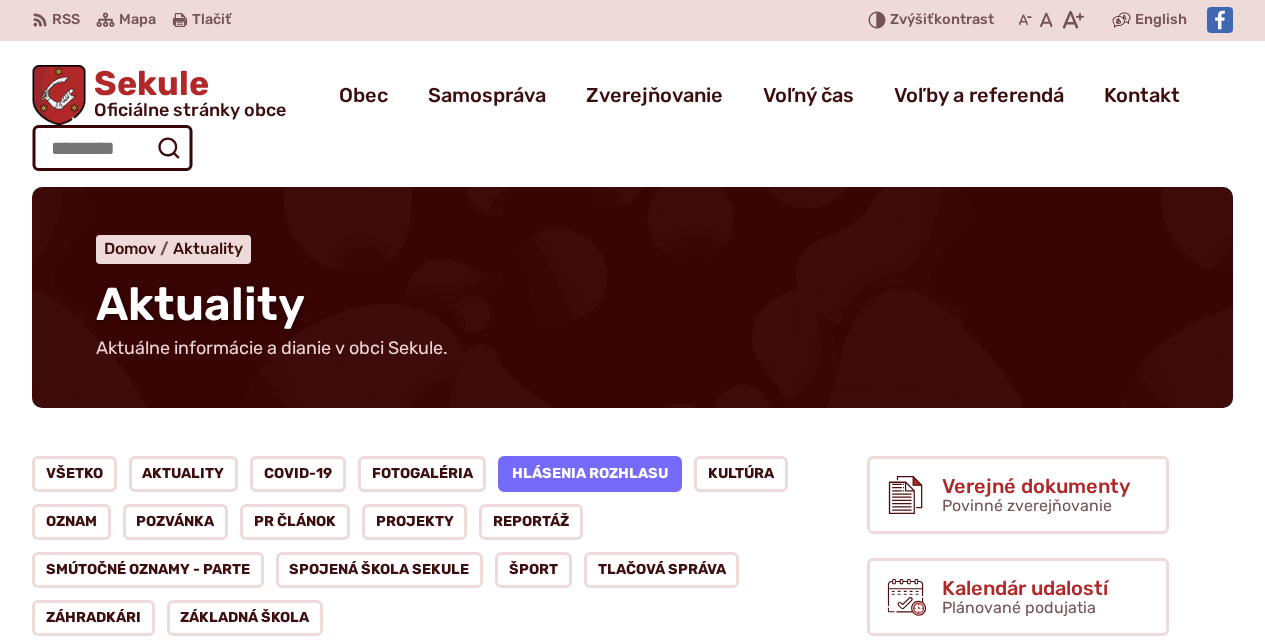 scroll, scrollTop: 0, scrollLeft: 0, axis: both 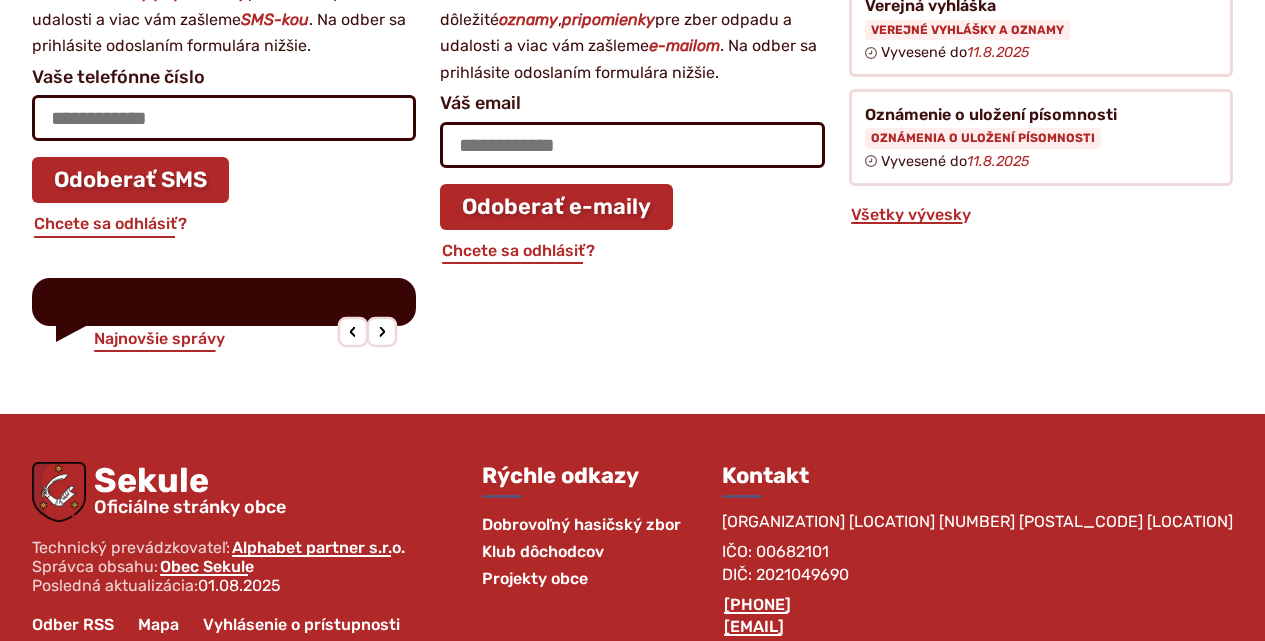 click on "Najnovšie správy" at bounding box center (224, 302) 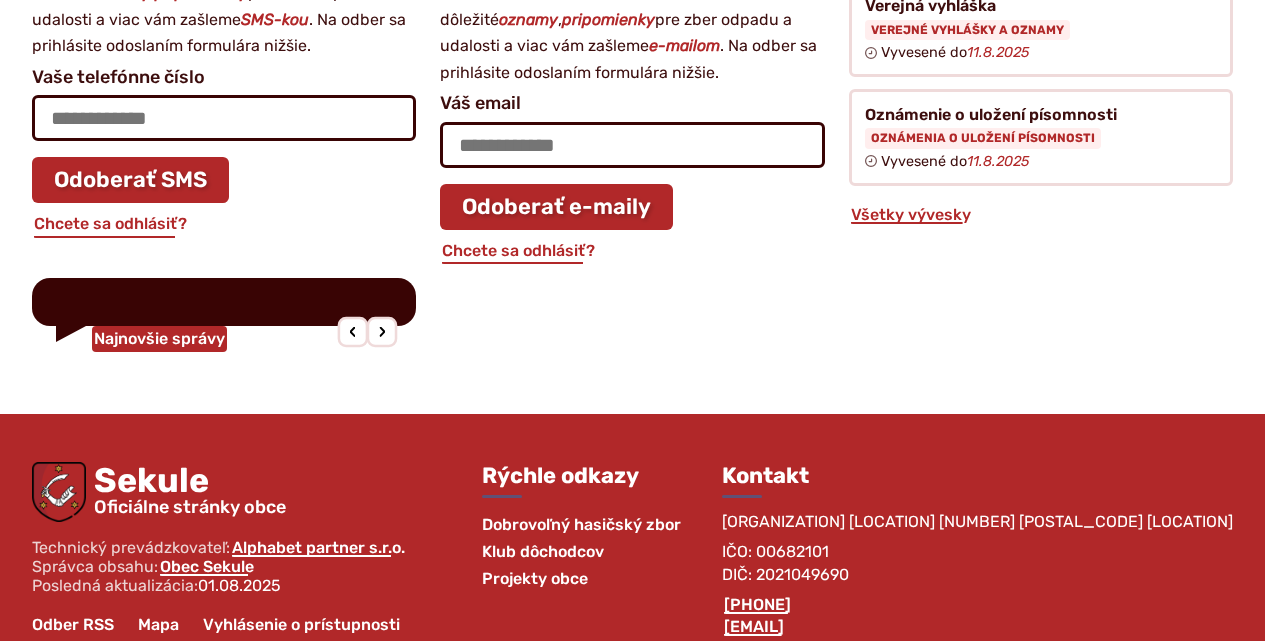 click on "Najnovšie správy" at bounding box center (159, 339) 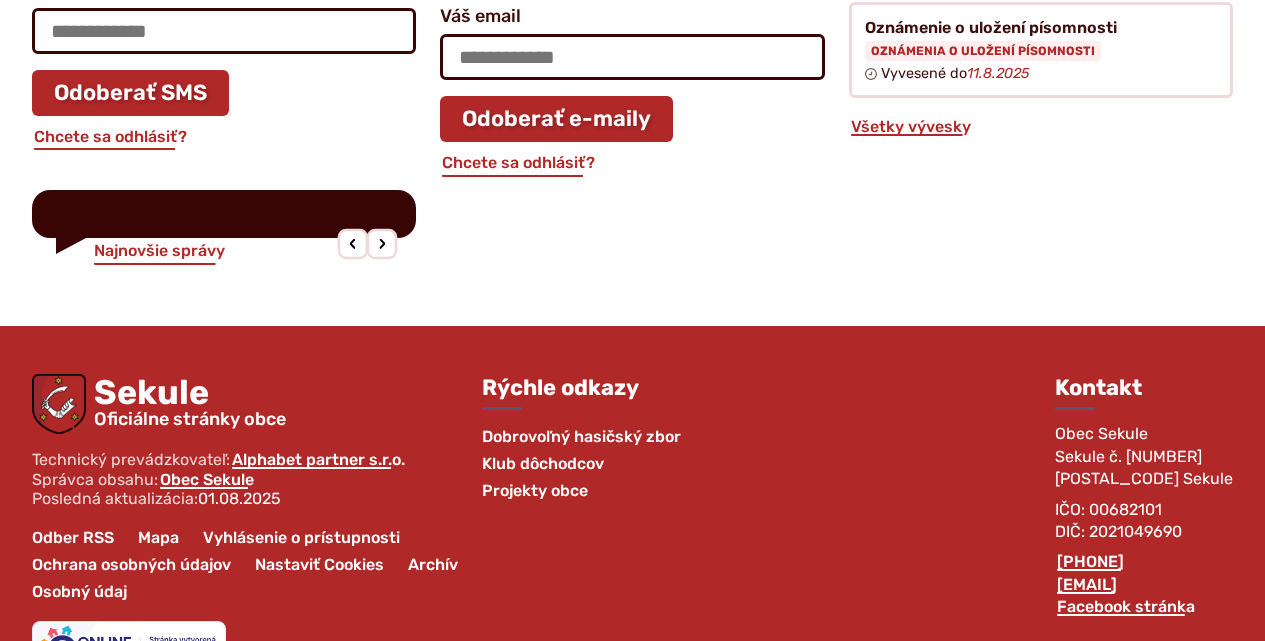 scroll, scrollTop: 1110, scrollLeft: 0, axis: vertical 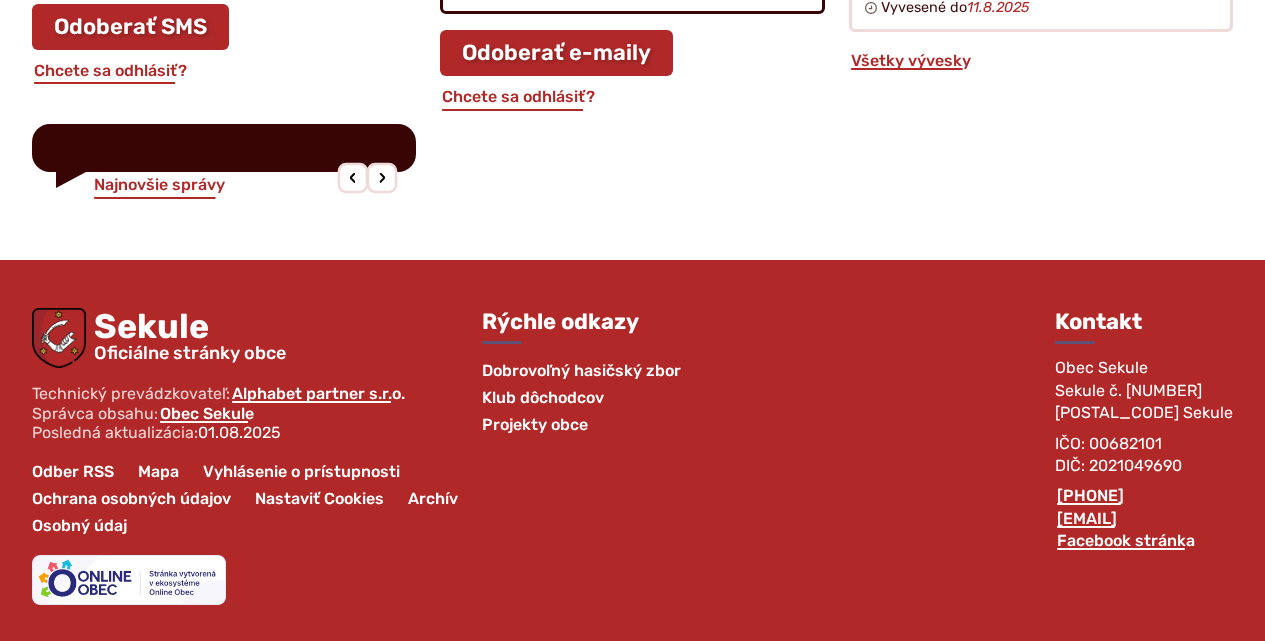 click on "Klub dôchodcov" at bounding box center [543, 397] 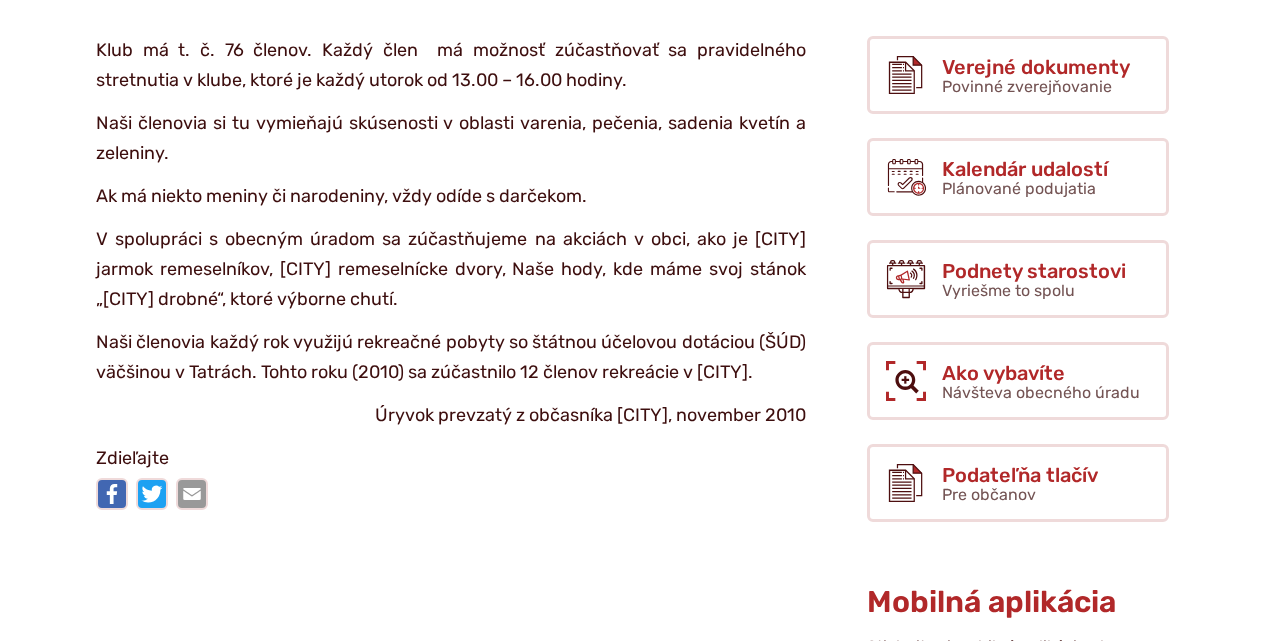 scroll, scrollTop: 400, scrollLeft: 0, axis: vertical 